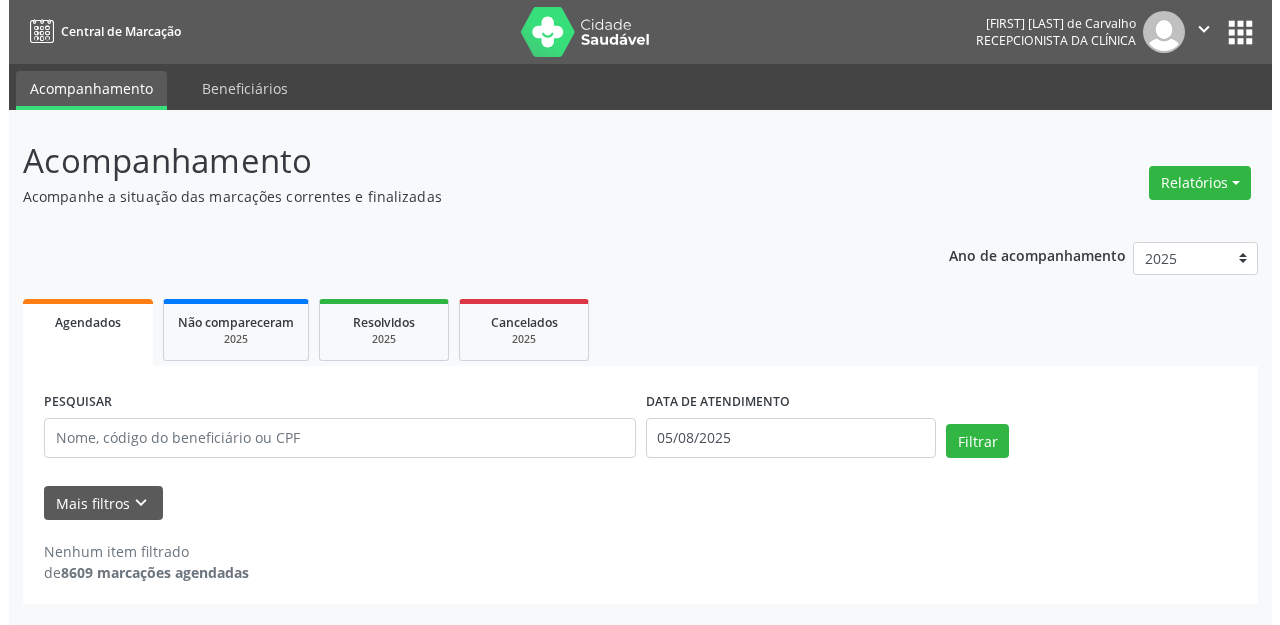 scroll, scrollTop: 0, scrollLeft: 0, axis: both 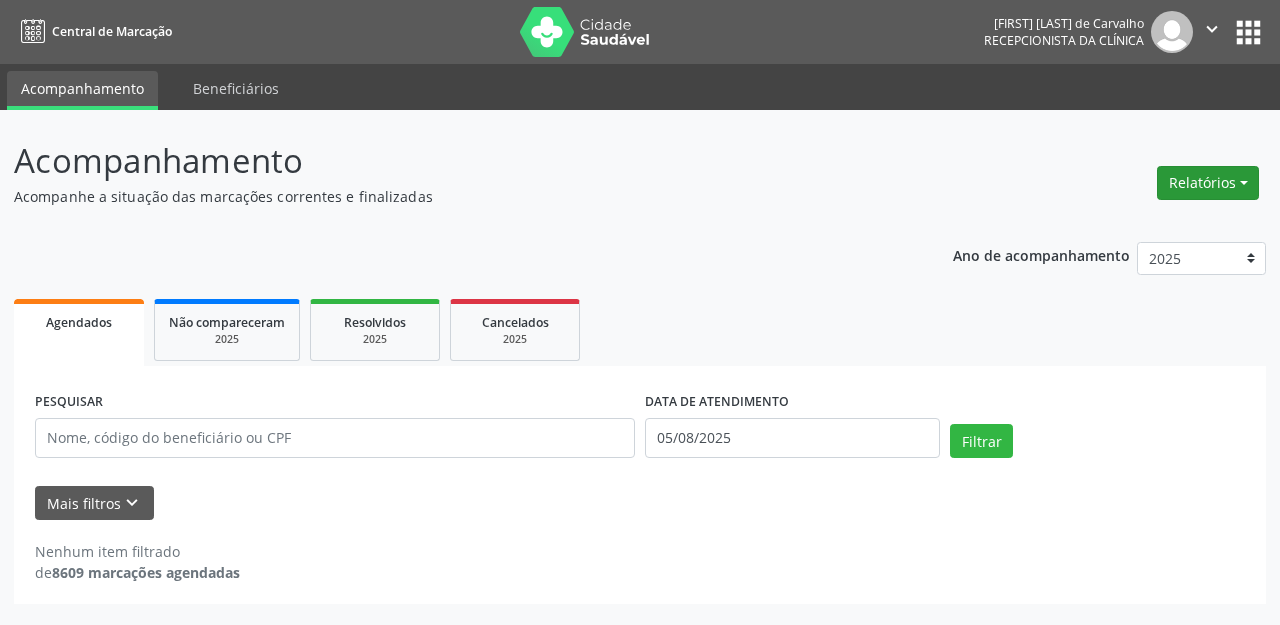 click on "Relatórios" at bounding box center [1208, 183] 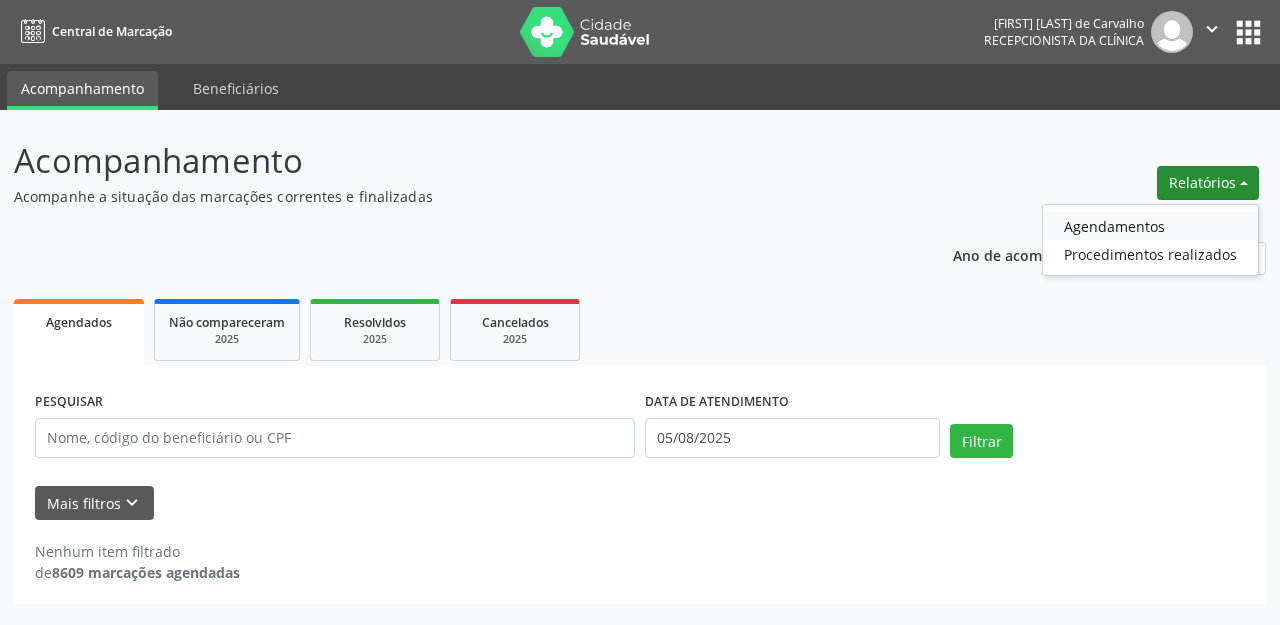 click on "Agendamentos" at bounding box center (1150, 226) 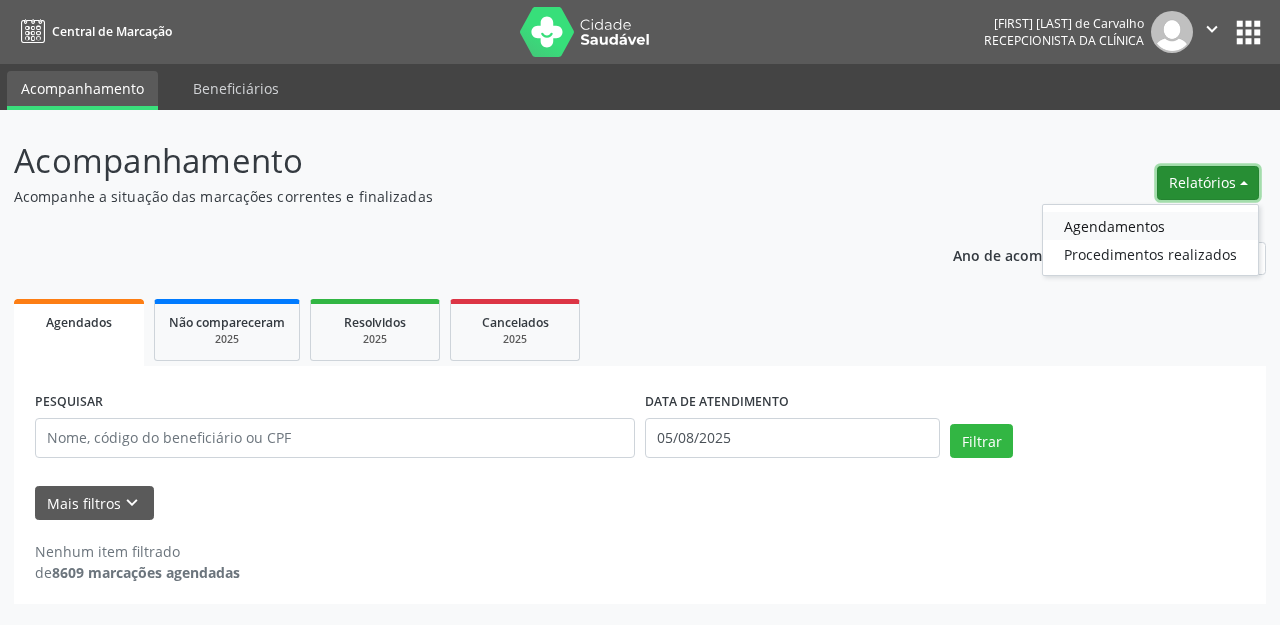 select on "7" 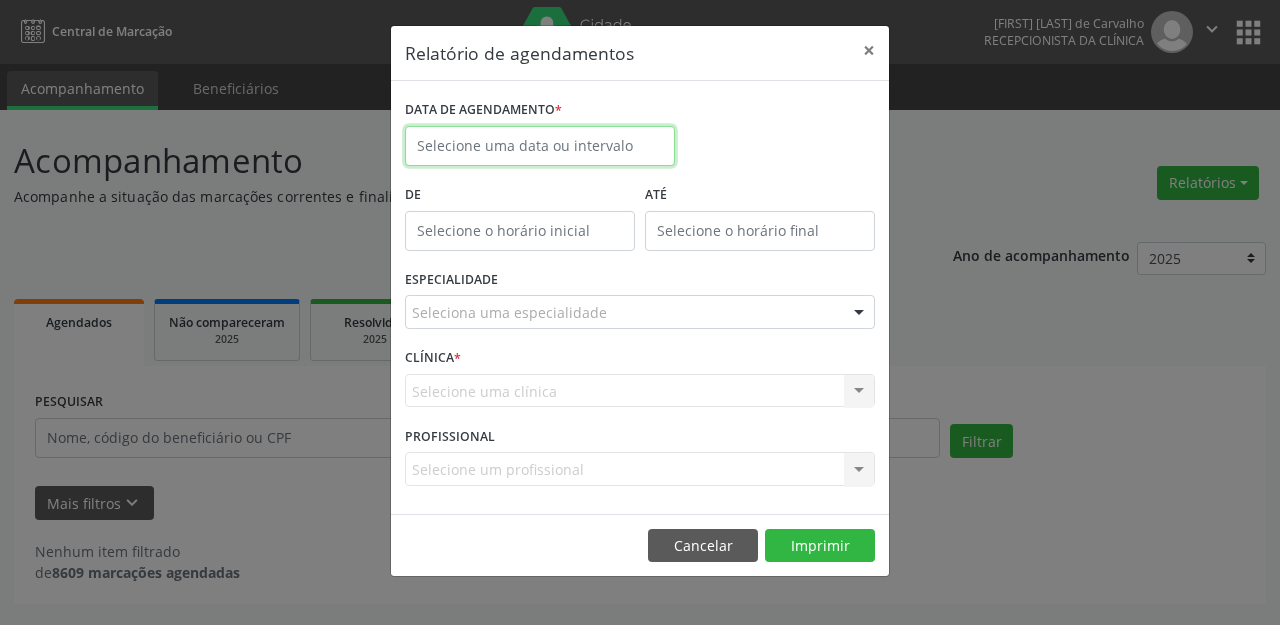 click at bounding box center [540, 146] 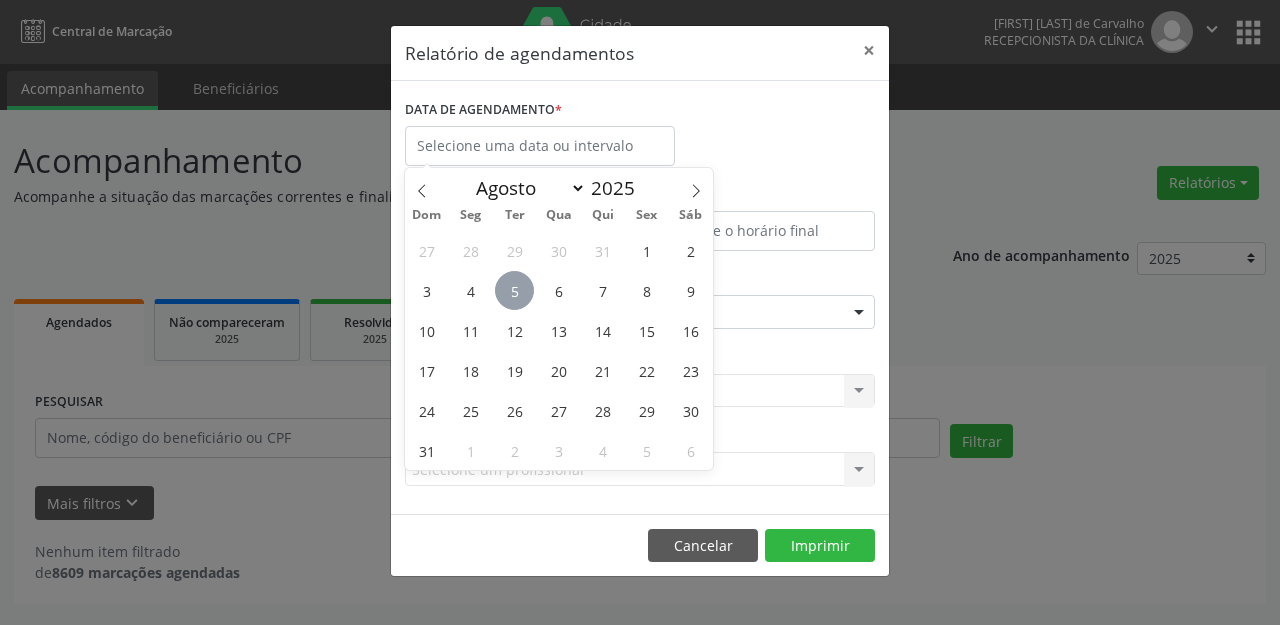 click on "5" at bounding box center (514, 290) 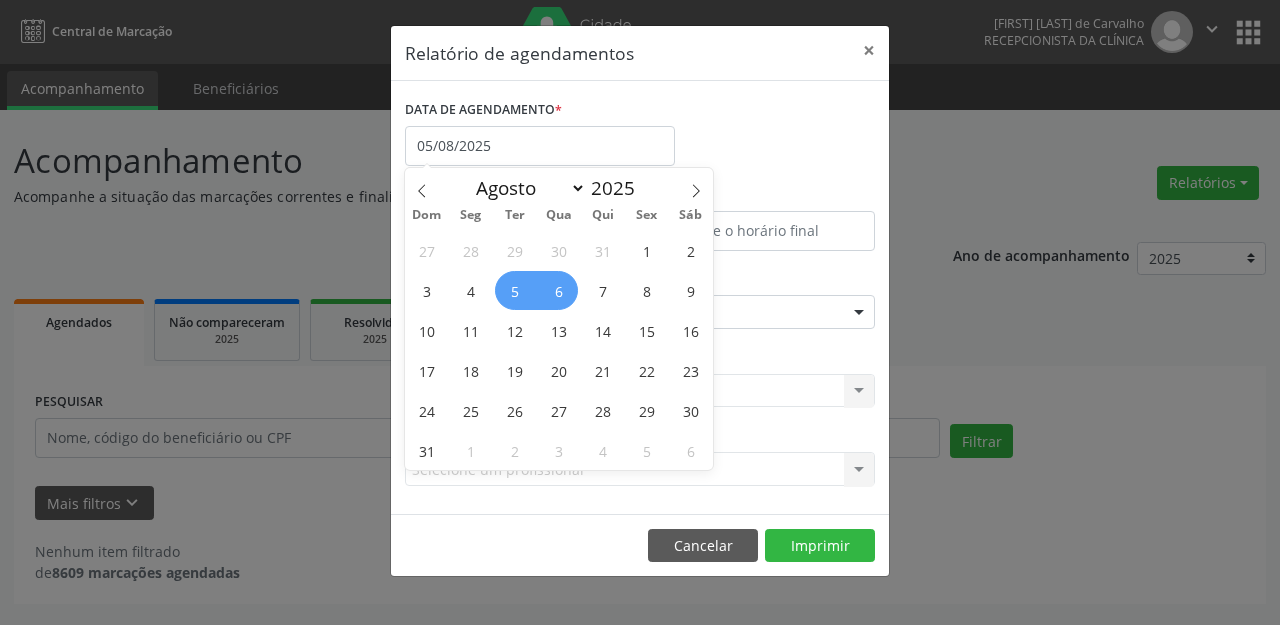 click on "6" at bounding box center [558, 290] 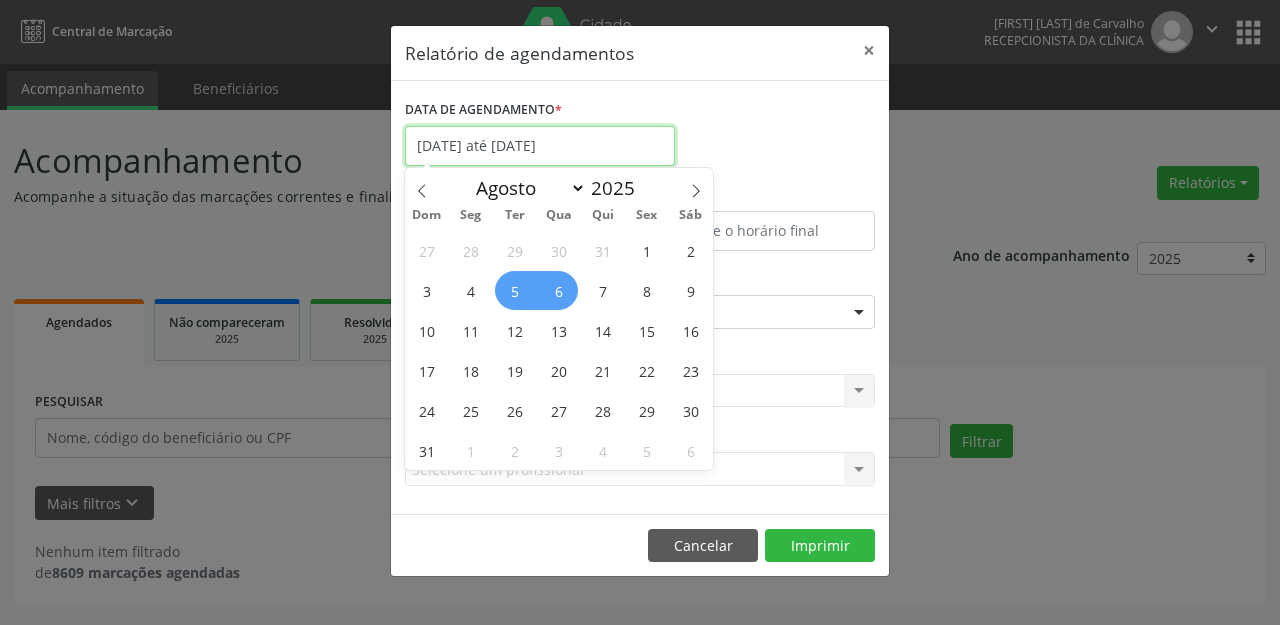 click on "[DATE] até [DATE]" at bounding box center (540, 146) 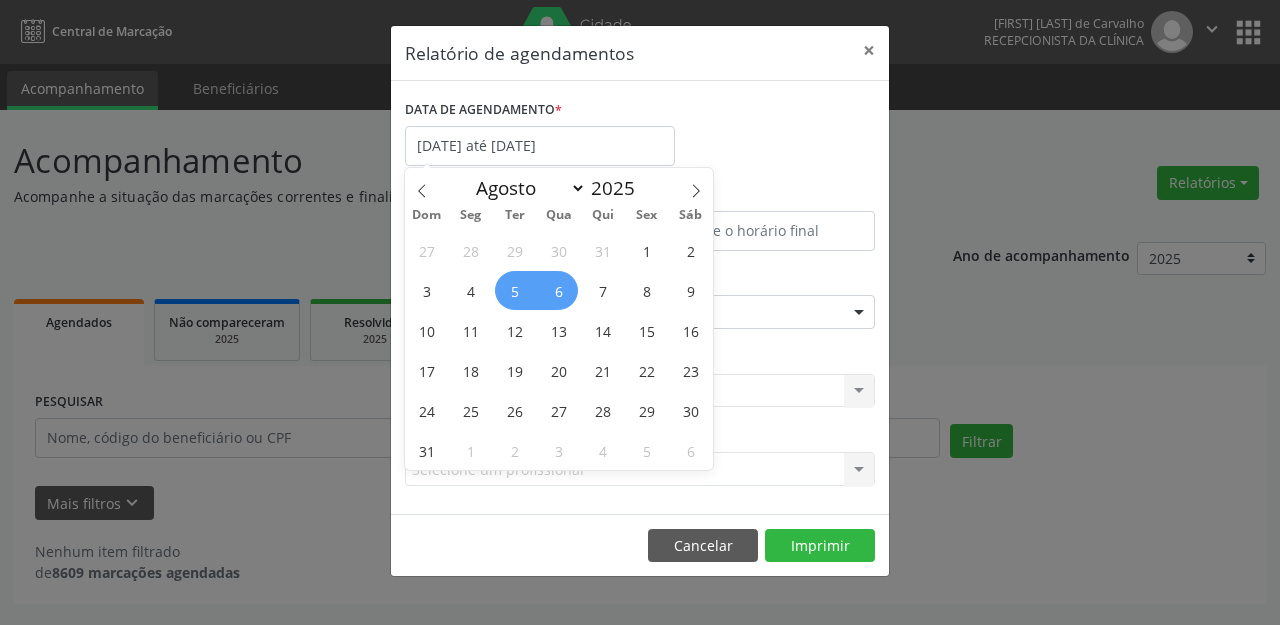 click on "6" at bounding box center [558, 290] 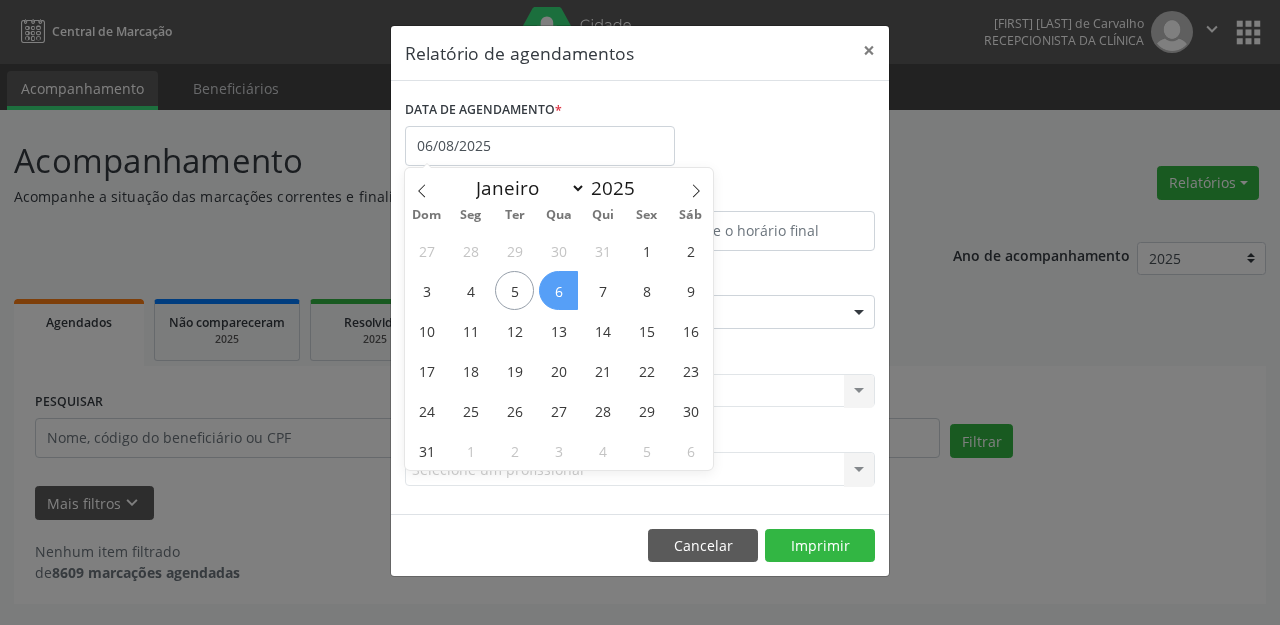 click on "6" at bounding box center [558, 290] 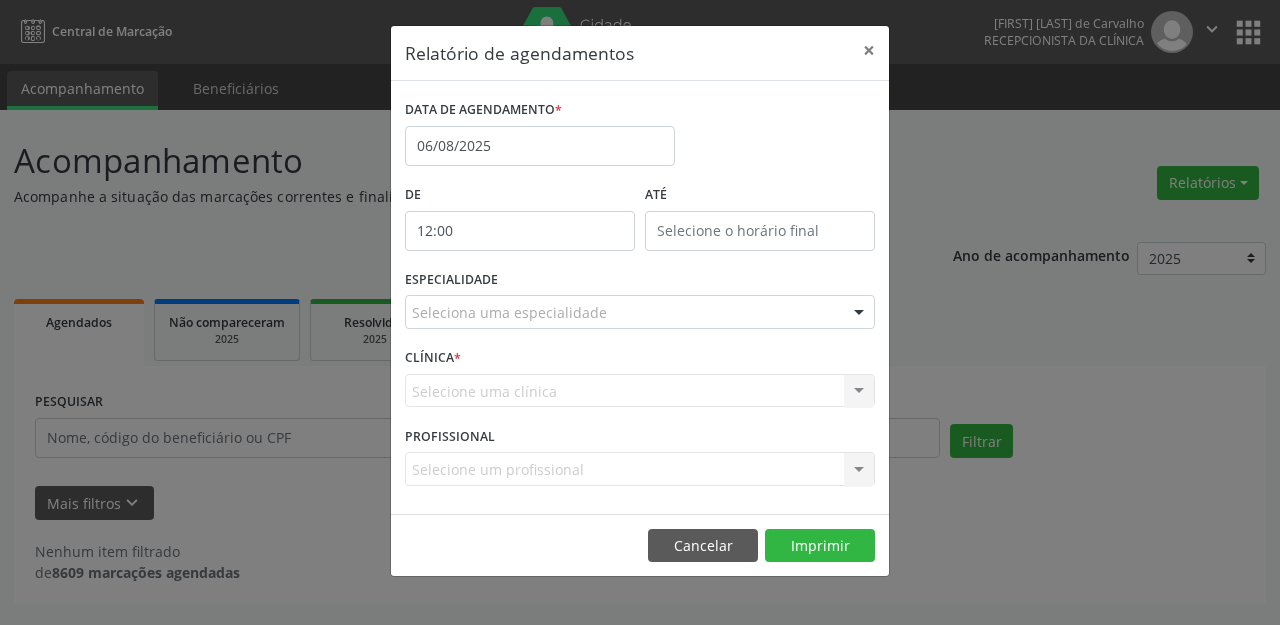 click on "12:00" at bounding box center (520, 231) 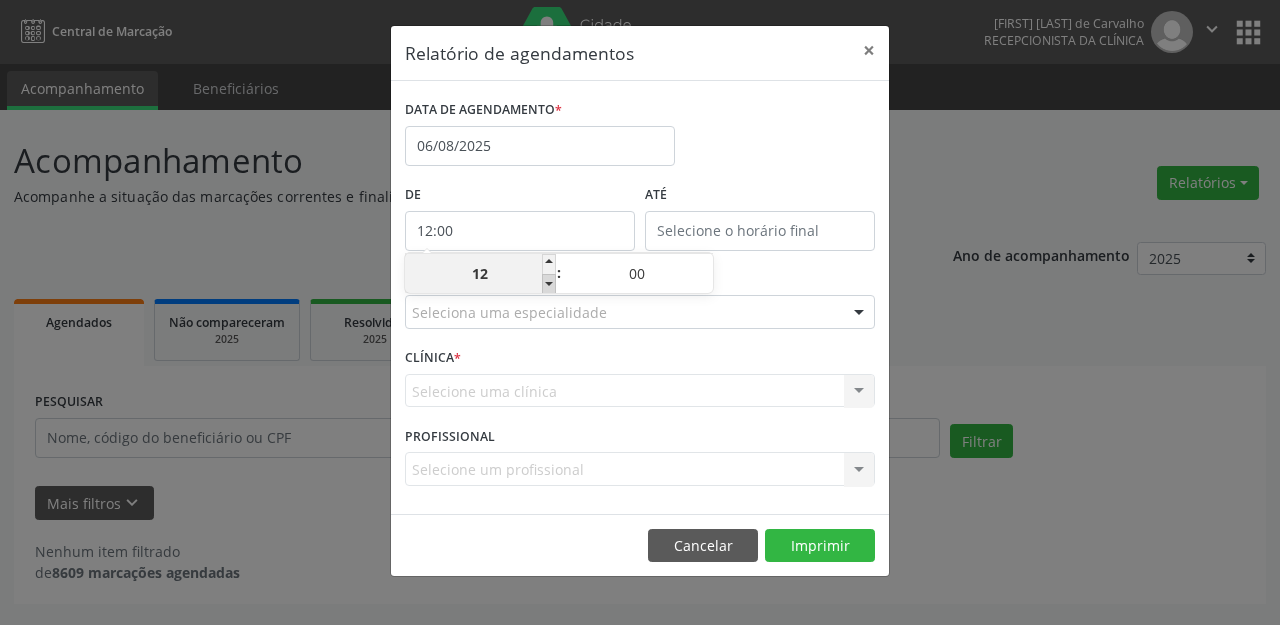 click at bounding box center [549, 284] 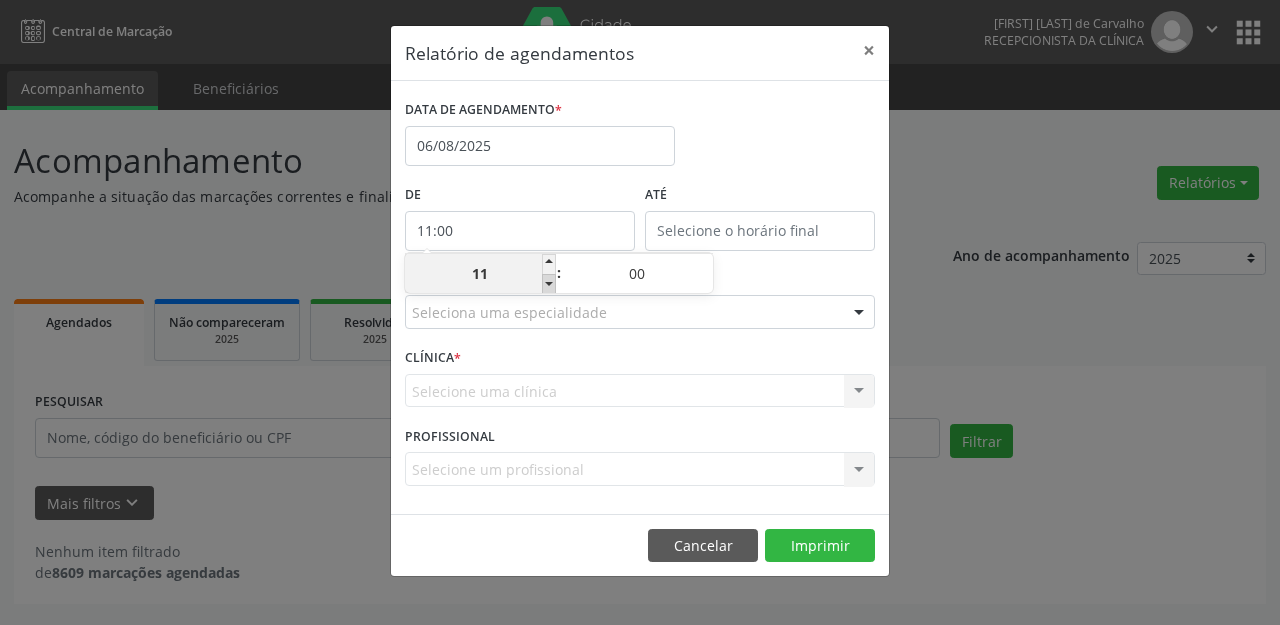click at bounding box center (549, 284) 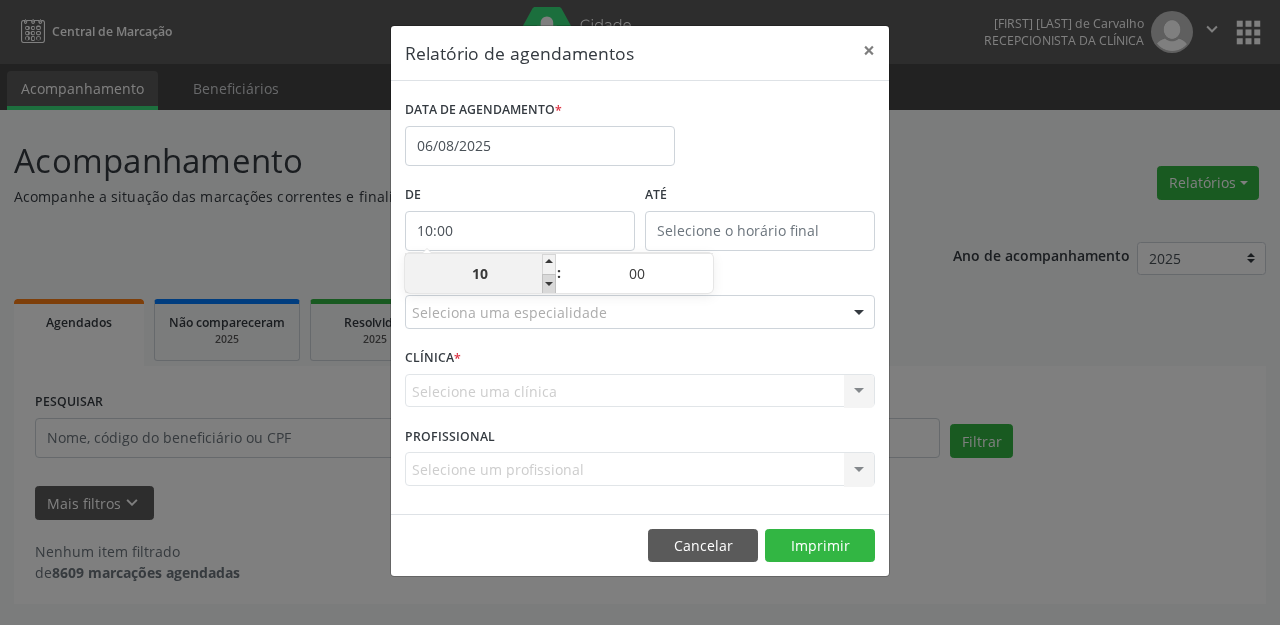 click at bounding box center (549, 284) 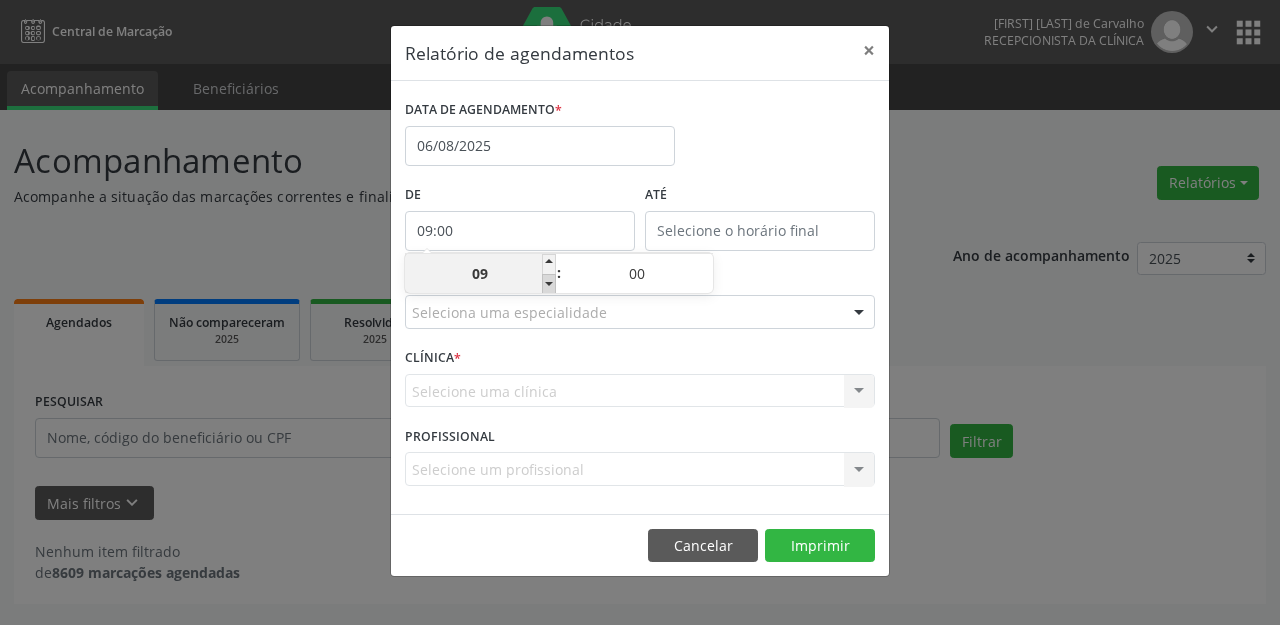 click at bounding box center [549, 284] 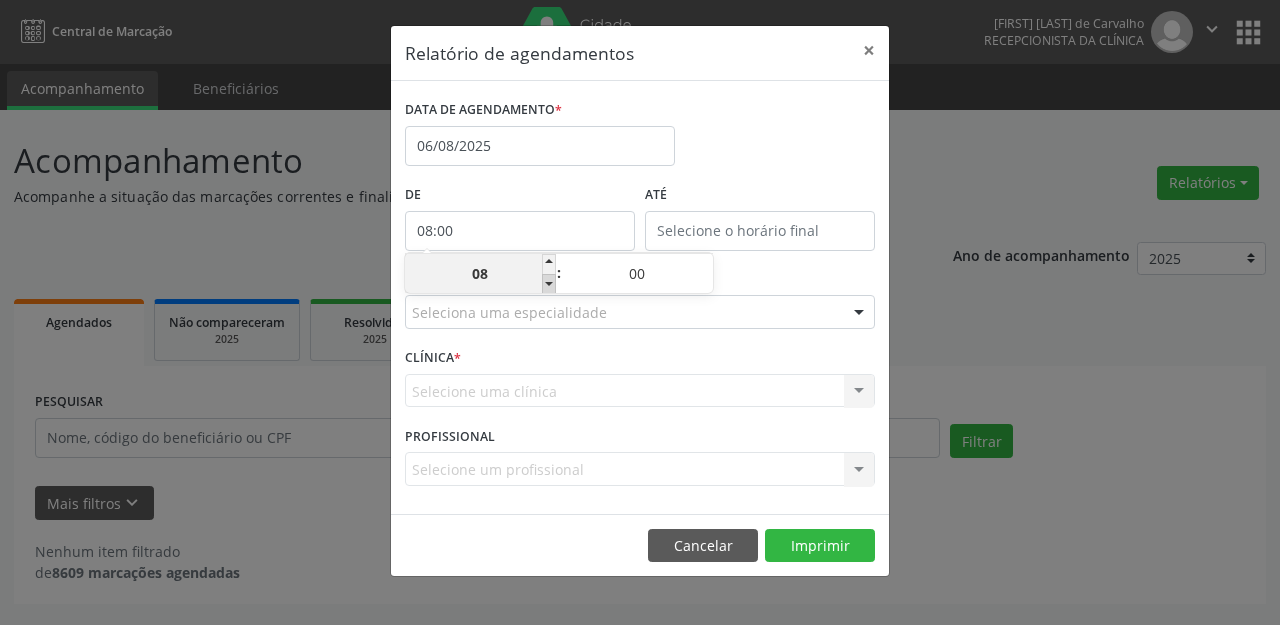 click at bounding box center [549, 284] 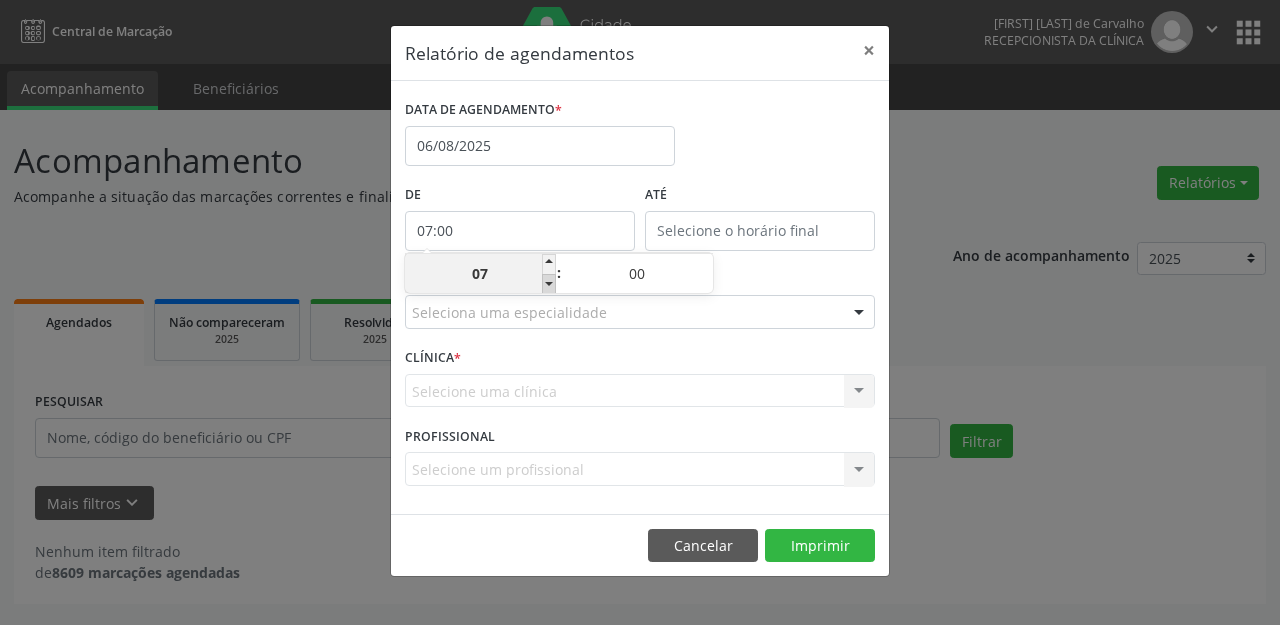 click at bounding box center (549, 284) 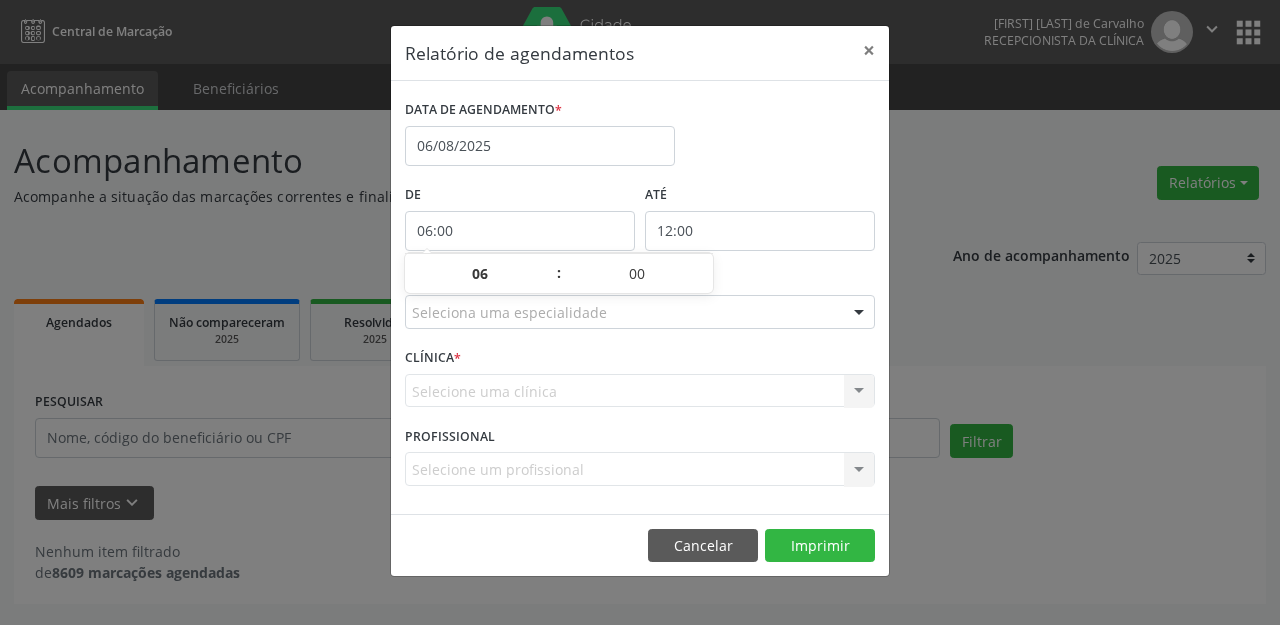 click on "12:00" at bounding box center [760, 231] 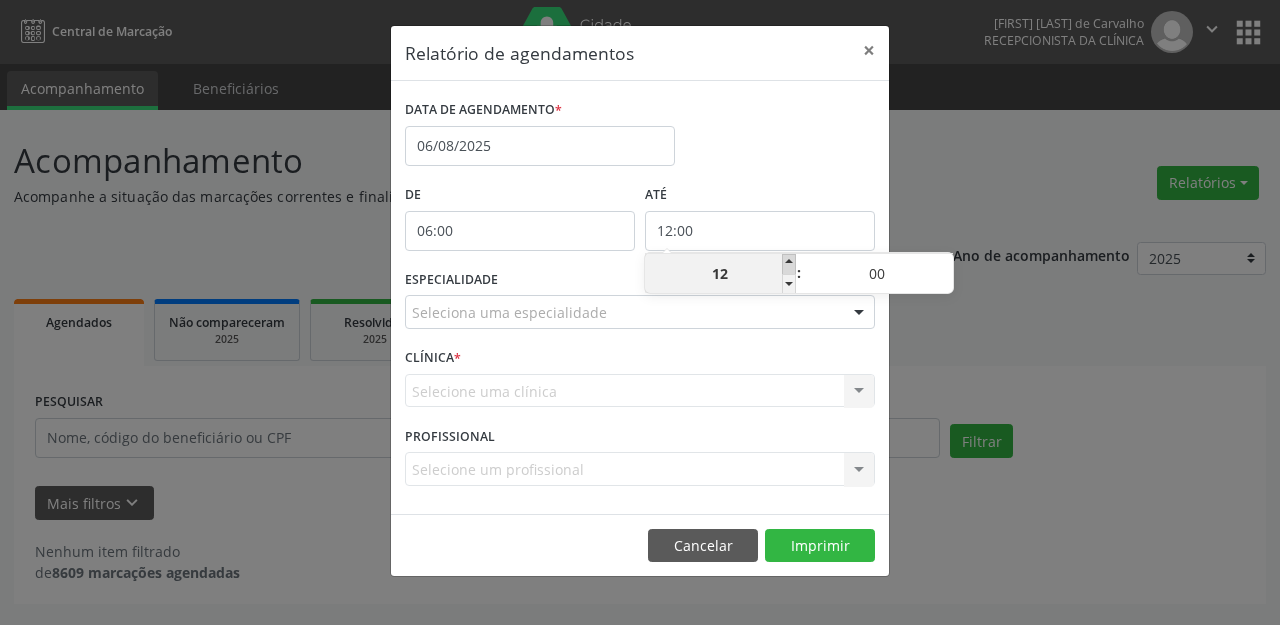 click at bounding box center [789, 264] 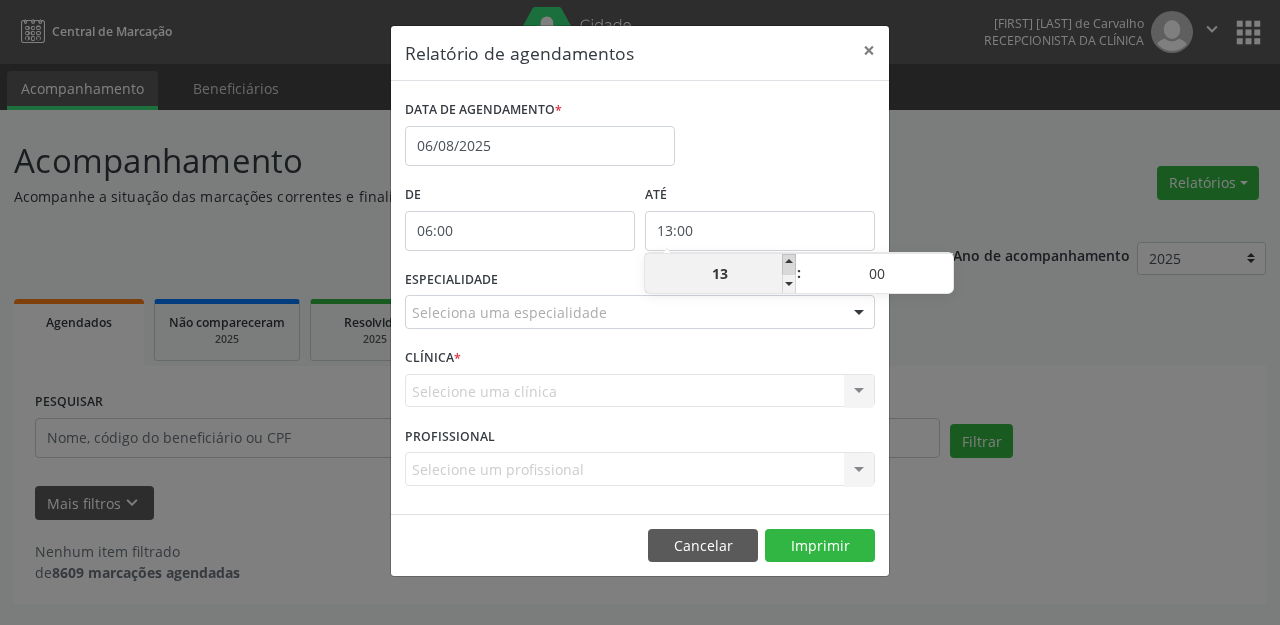 click at bounding box center (789, 264) 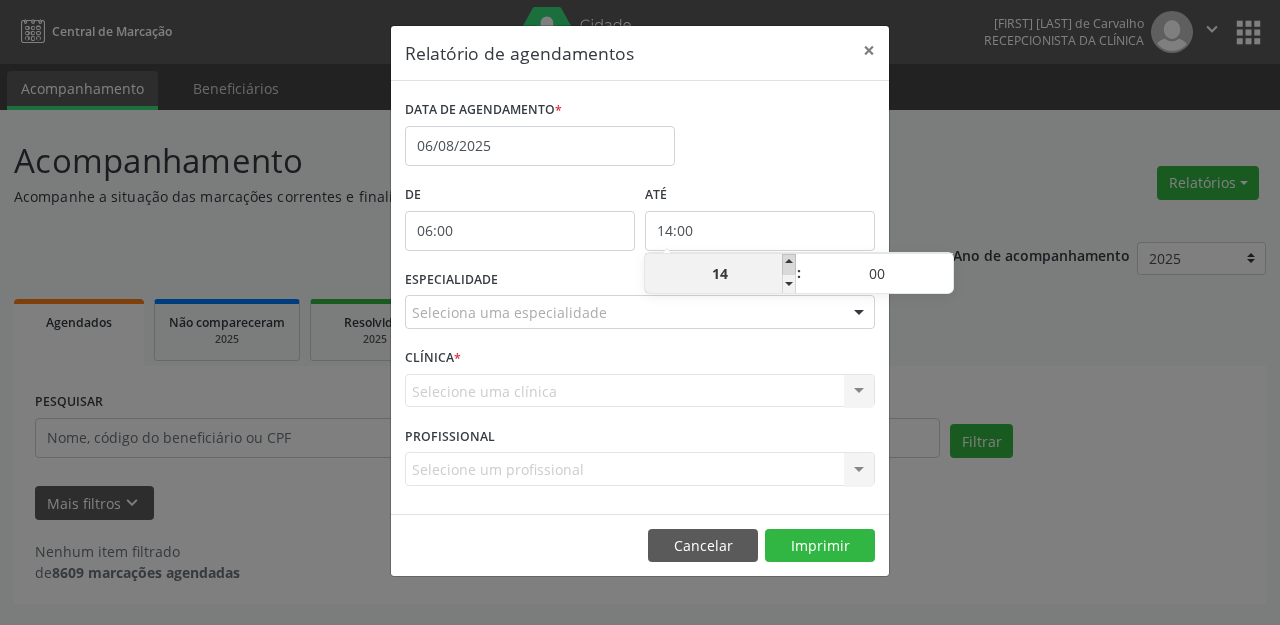 click at bounding box center (789, 264) 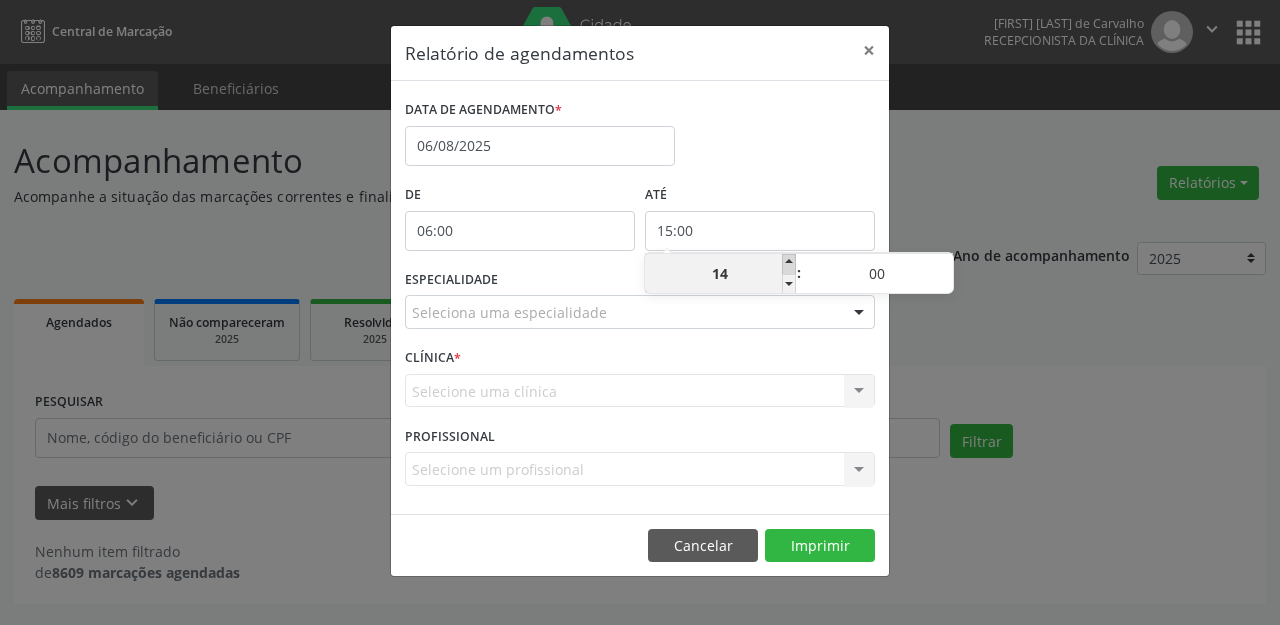 type on "15" 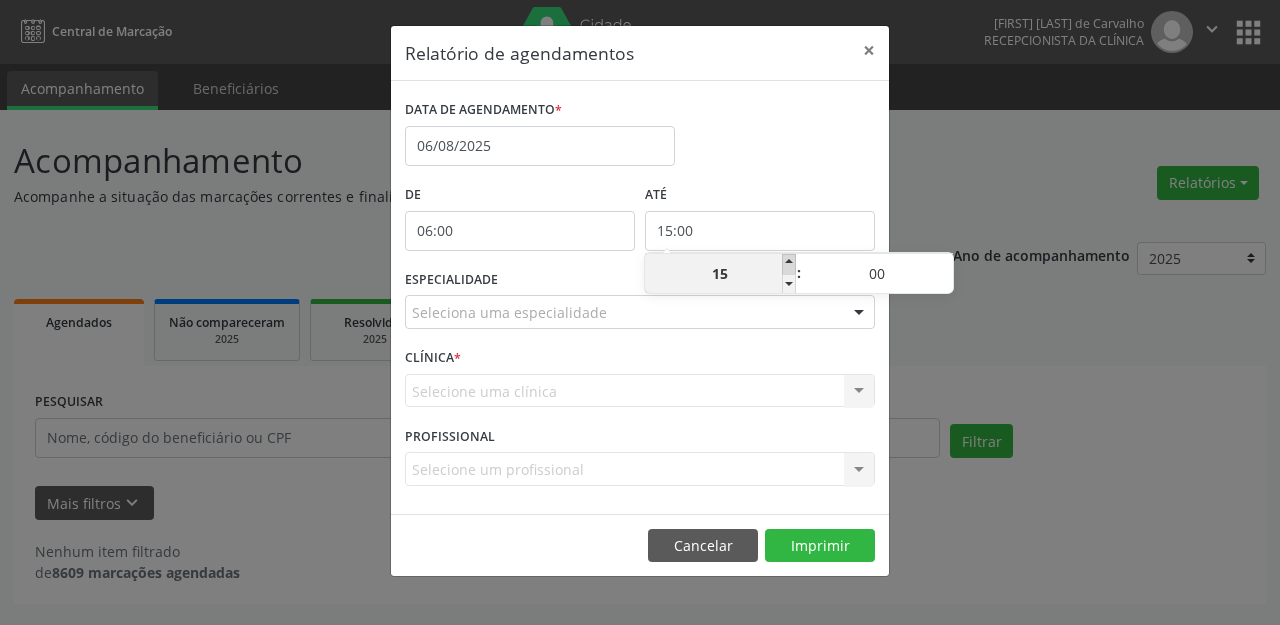click at bounding box center [789, 264] 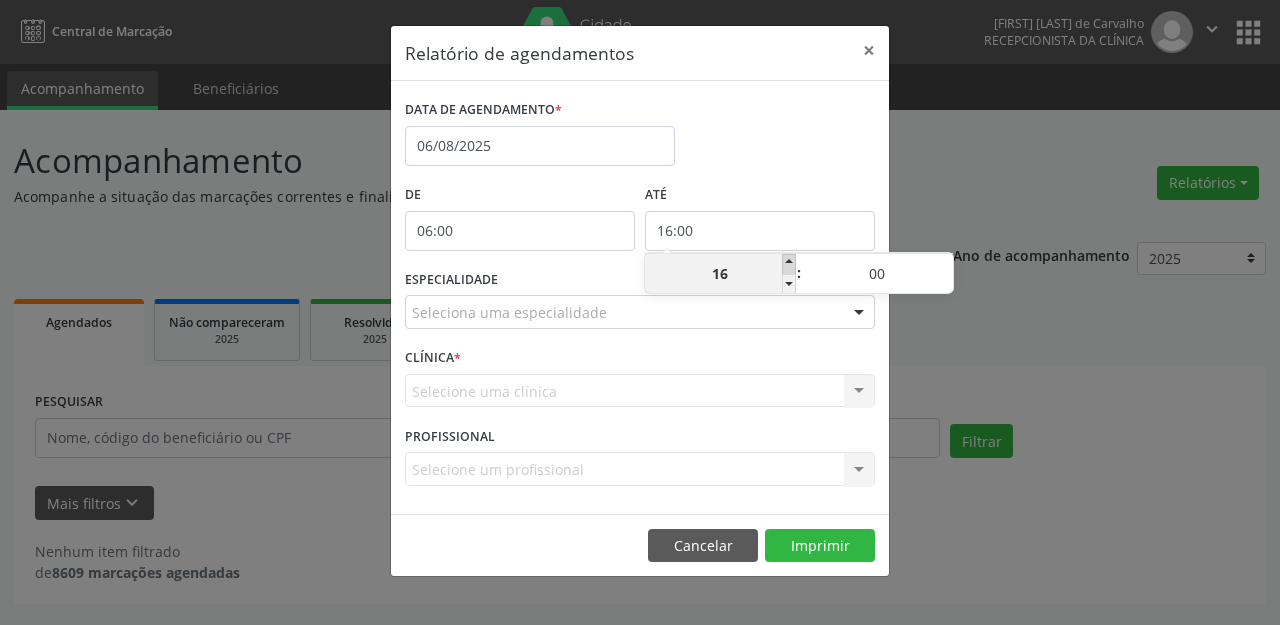 click at bounding box center [789, 264] 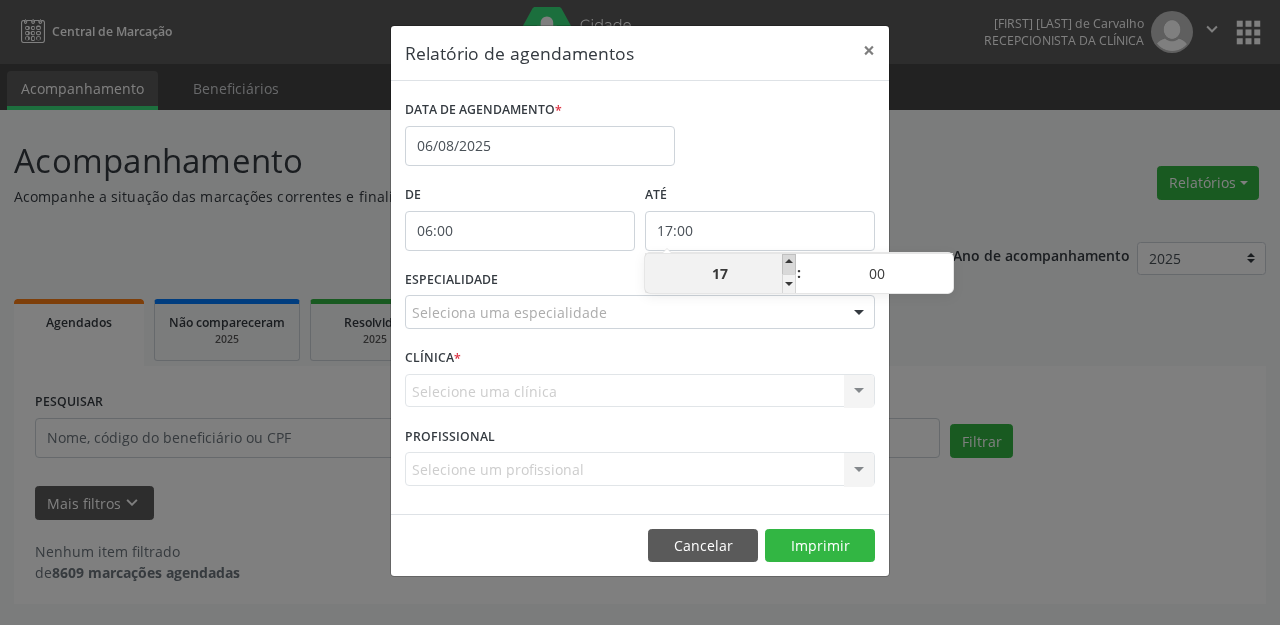 click at bounding box center (789, 264) 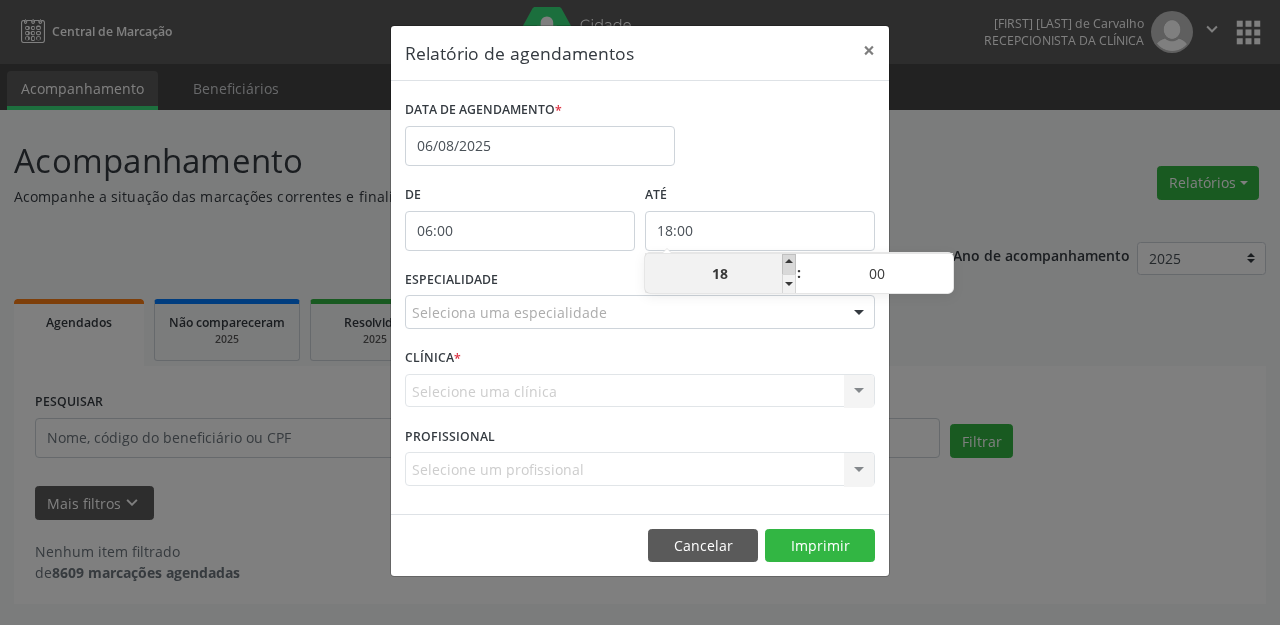 click at bounding box center (789, 264) 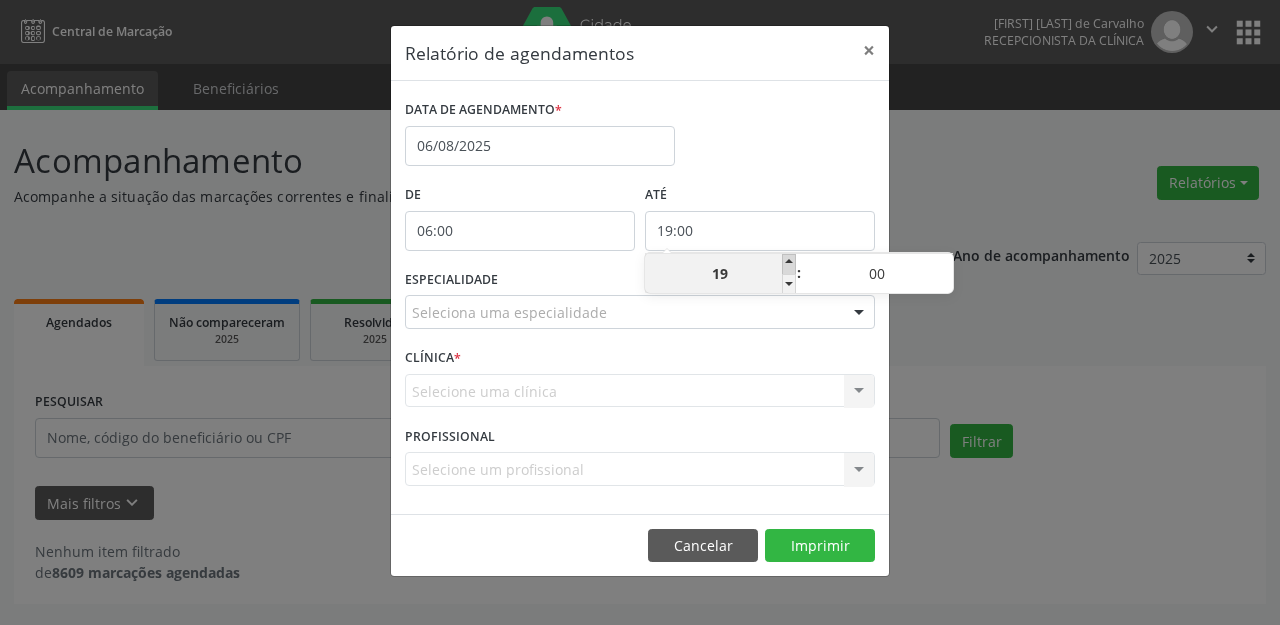click at bounding box center [789, 264] 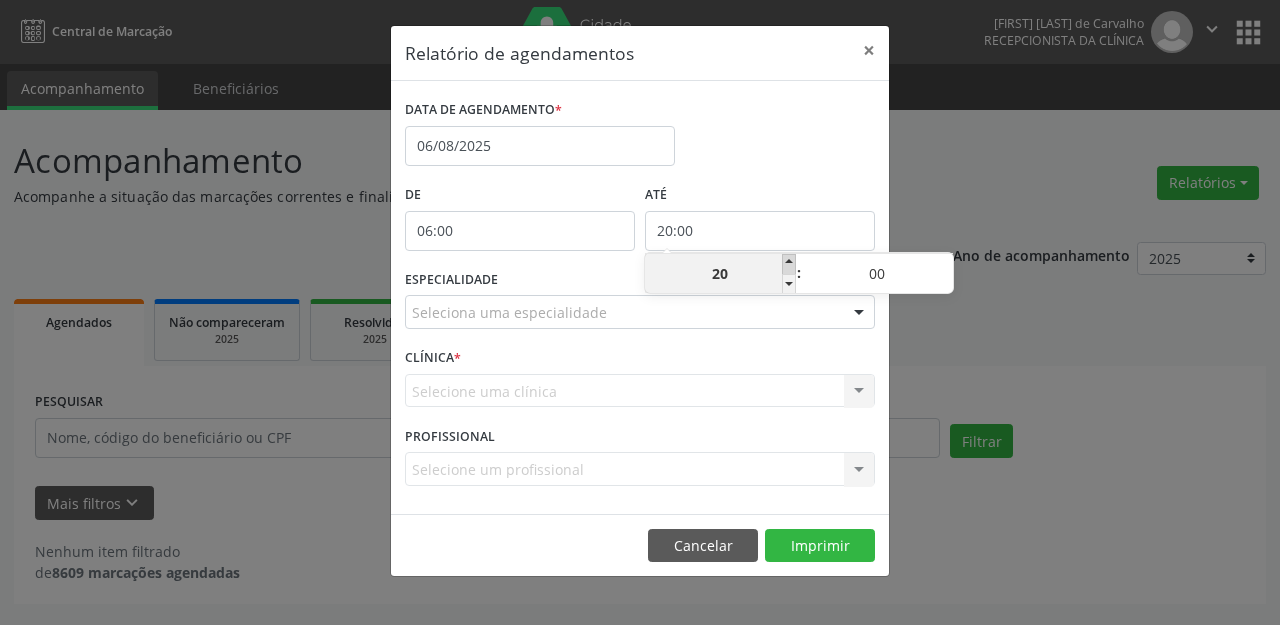 click at bounding box center [789, 264] 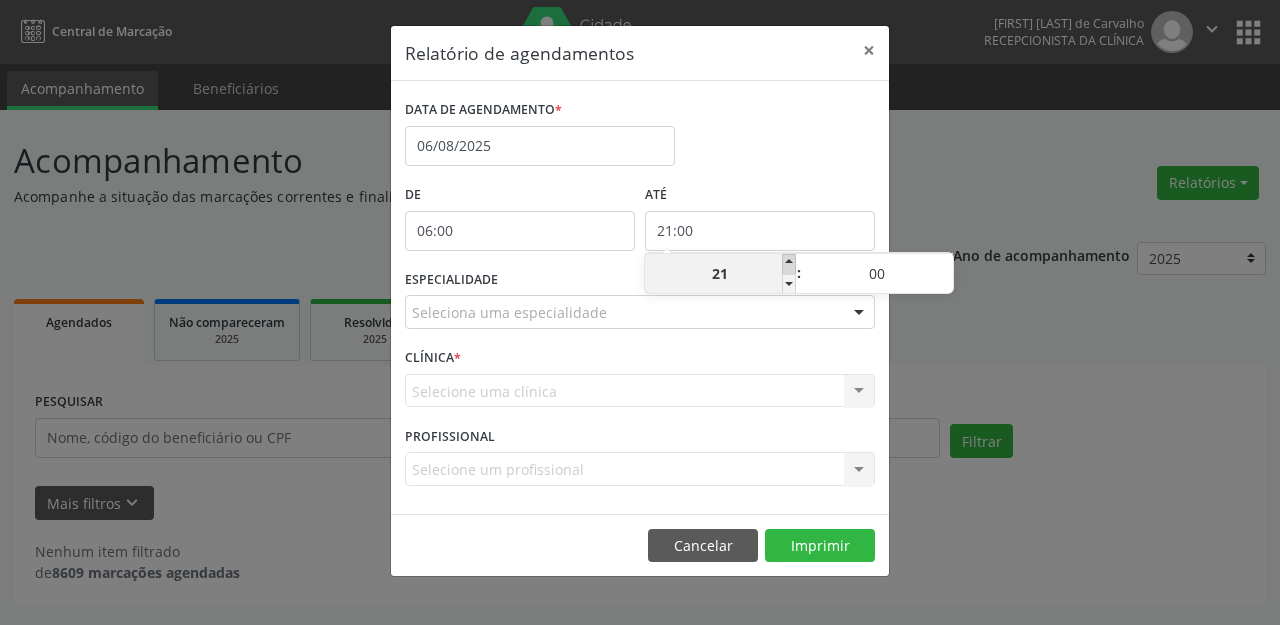 click at bounding box center [789, 264] 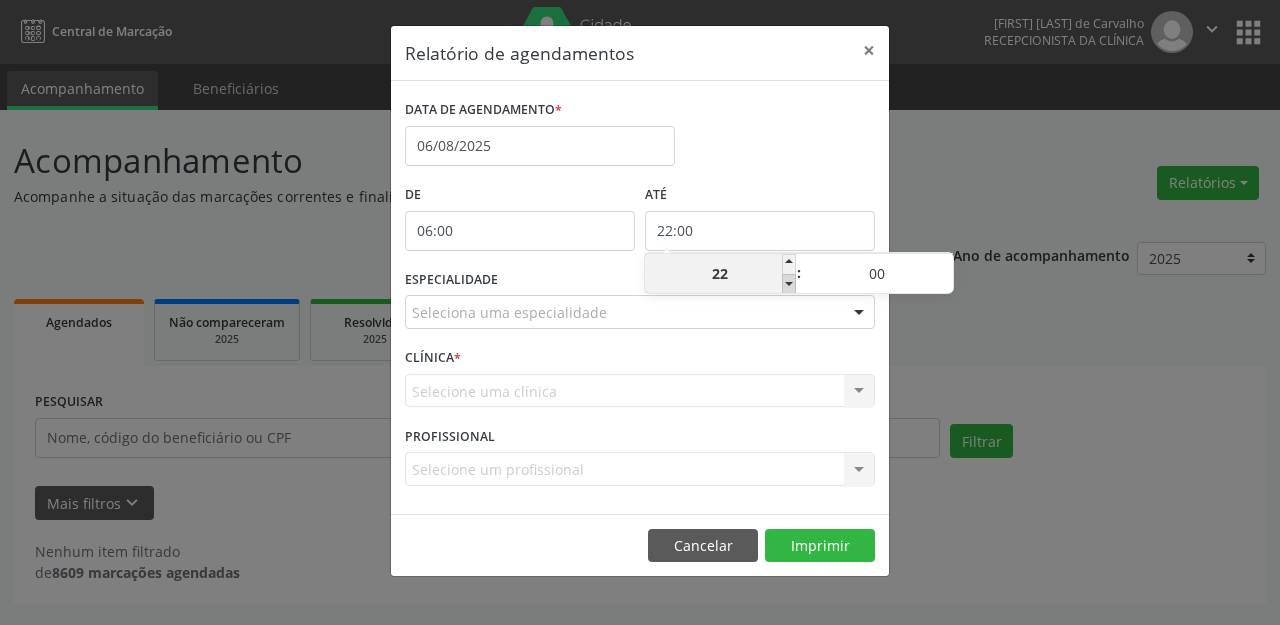 click at bounding box center [789, 284] 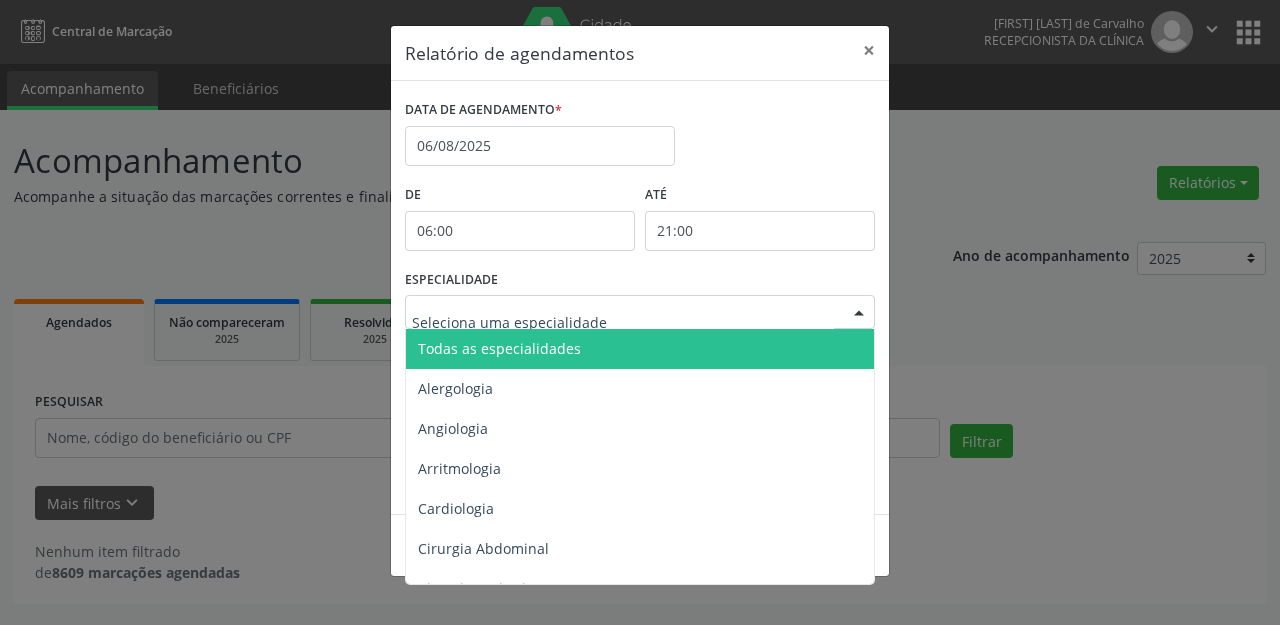 click at bounding box center [640, 312] 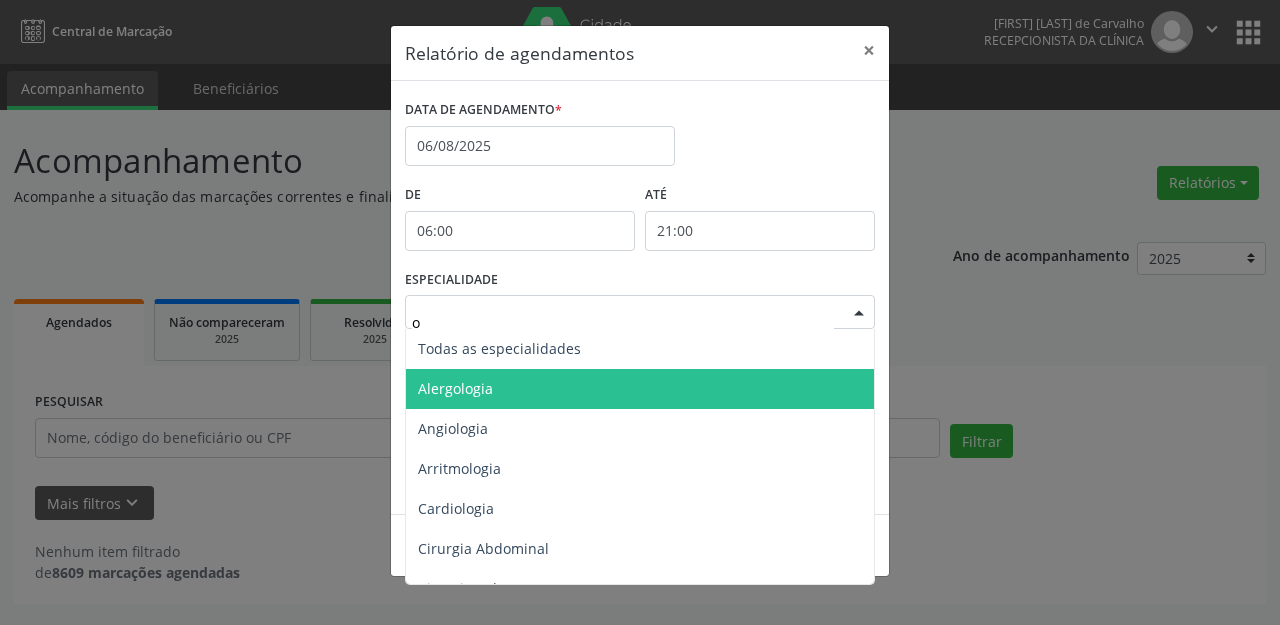 type on "of" 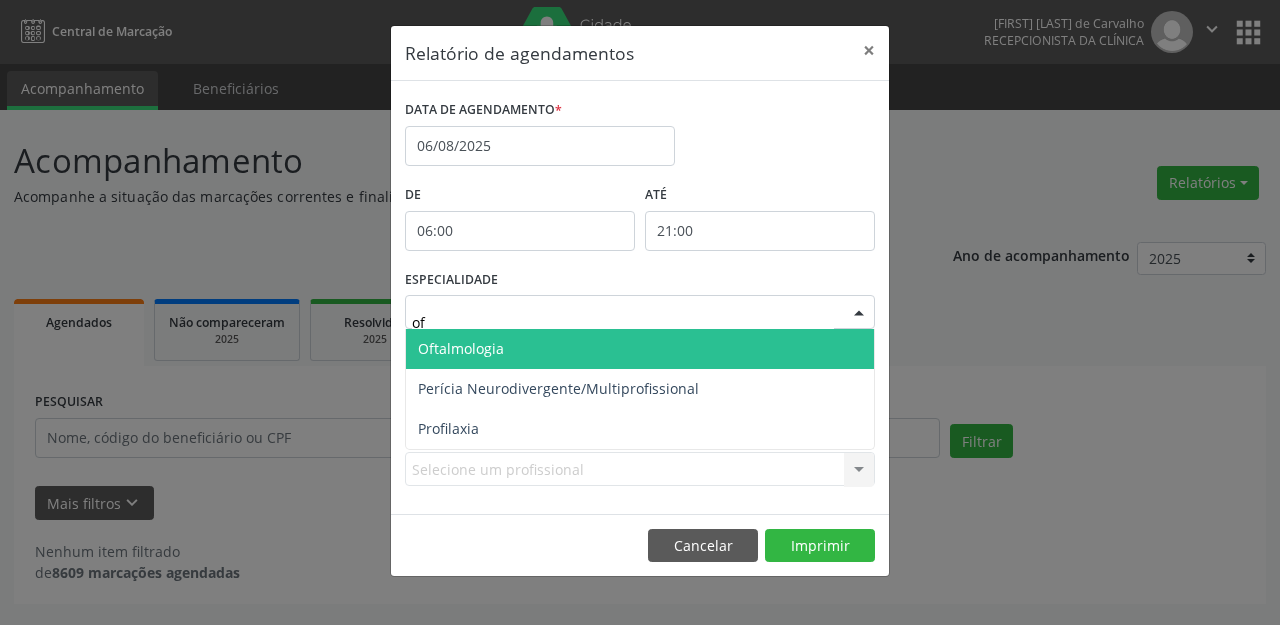 click on "Oftalmologia" at bounding box center [640, 349] 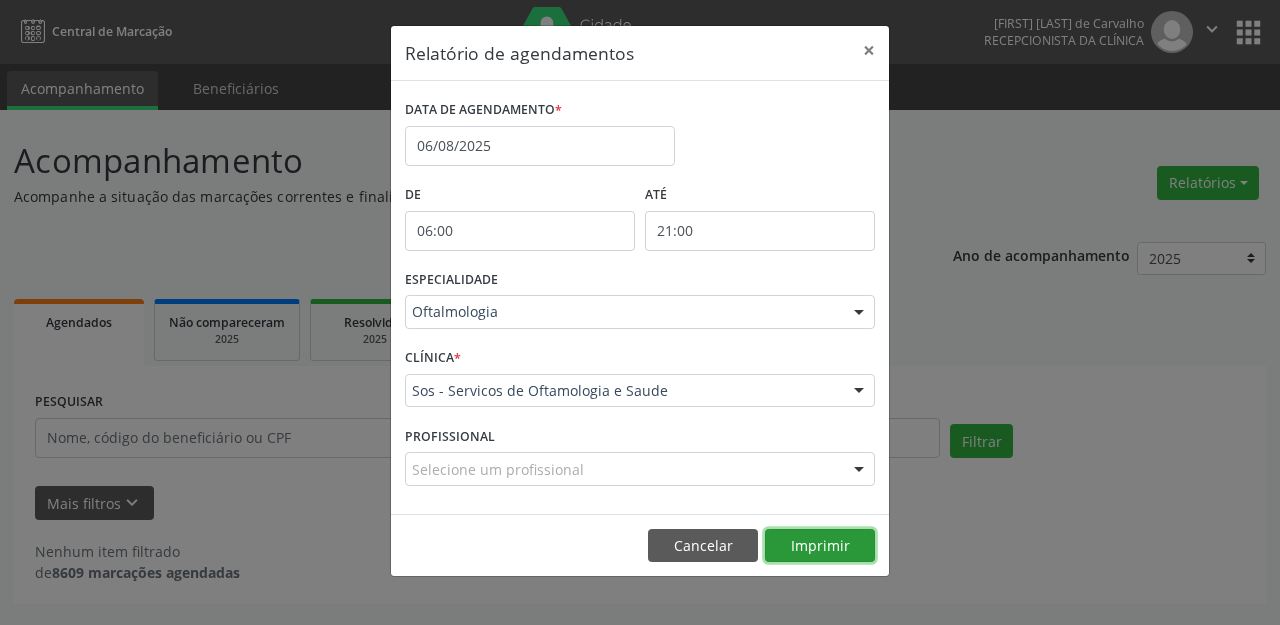 click on "Imprimir" at bounding box center [820, 546] 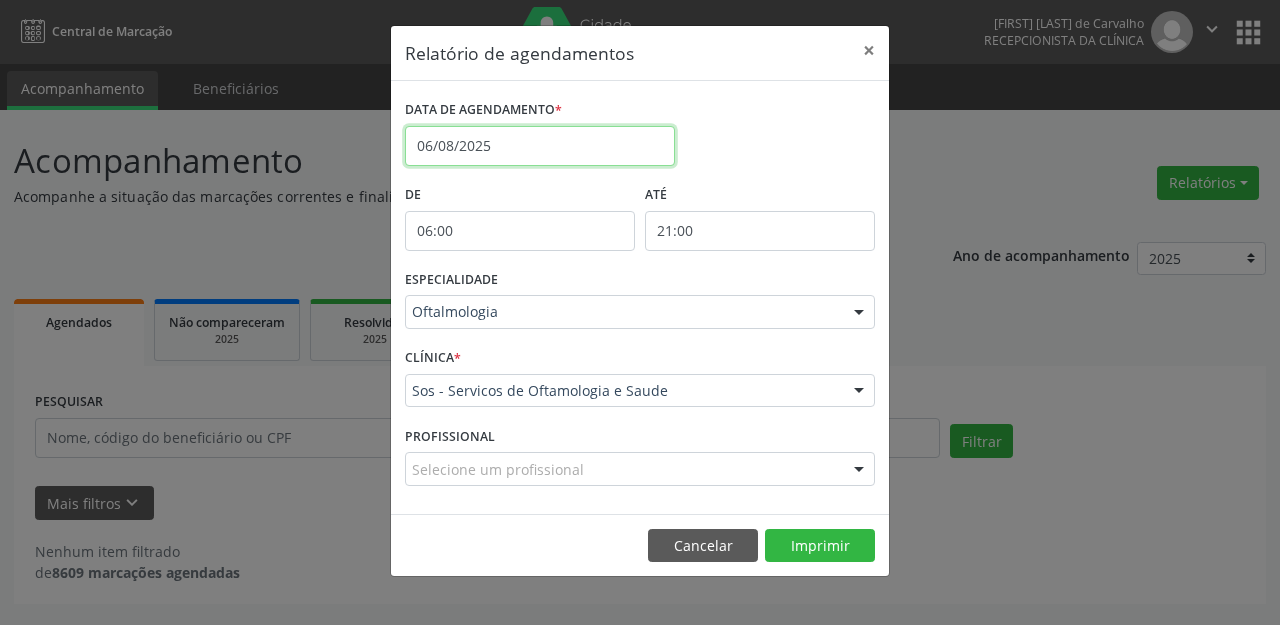 click on "06/08/2025" at bounding box center [540, 146] 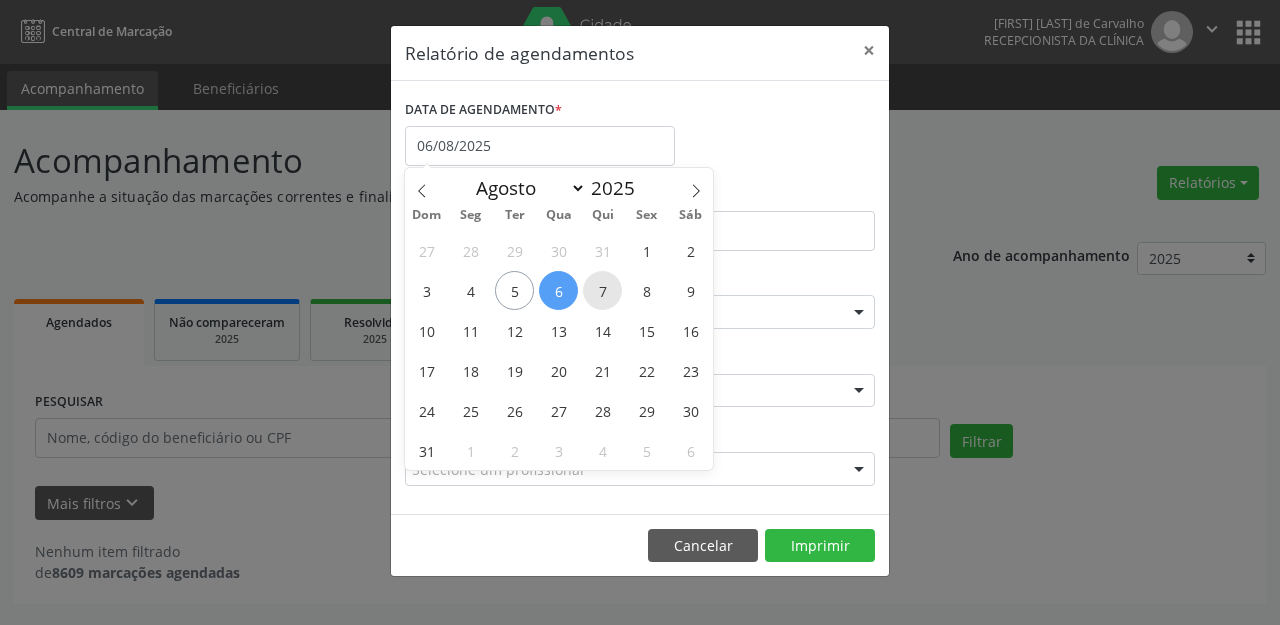 click on "7" at bounding box center (602, 290) 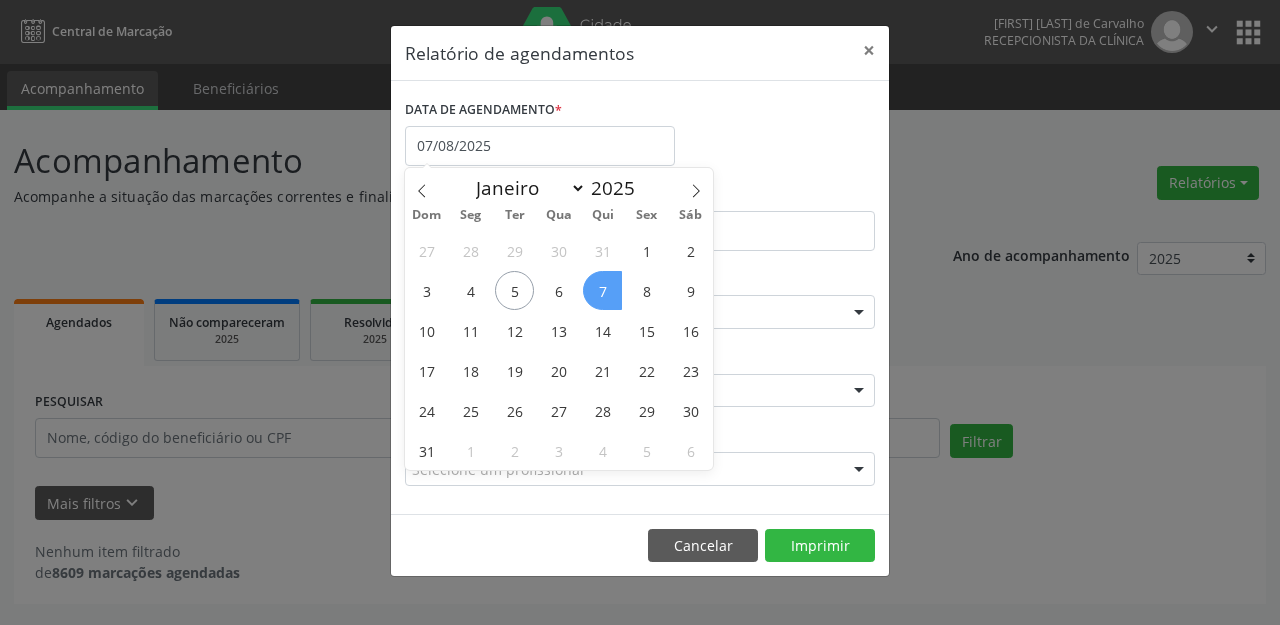 click on "7" at bounding box center (602, 290) 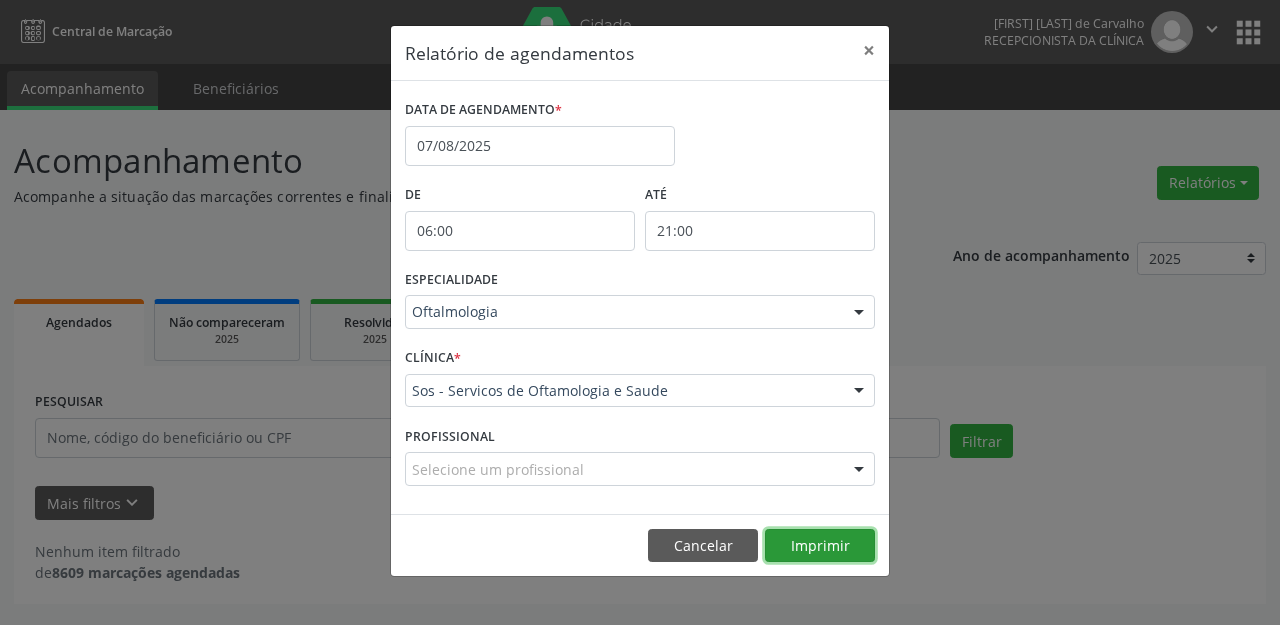 click on "Imprimir" at bounding box center (820, 546) 